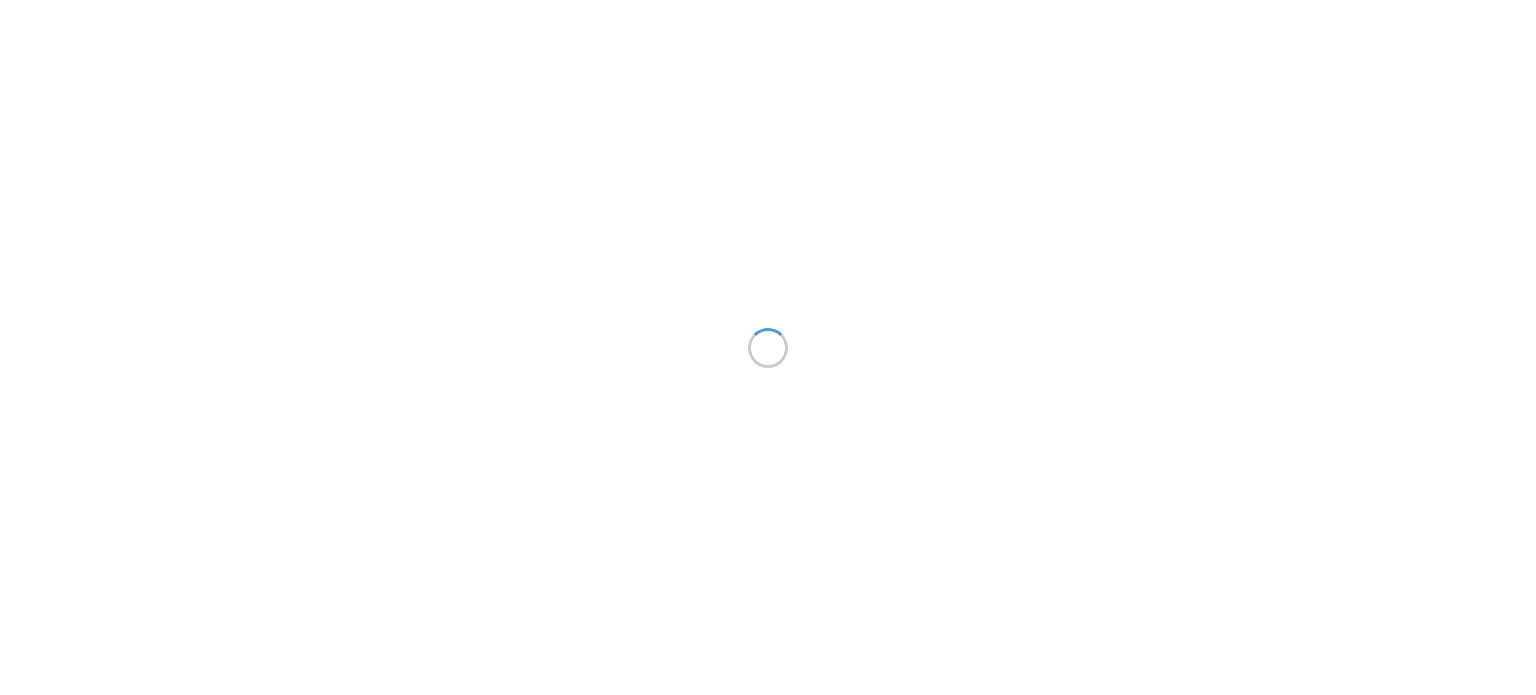 scroll, scrollTop: 0, scrollLeft: 0, axis: both 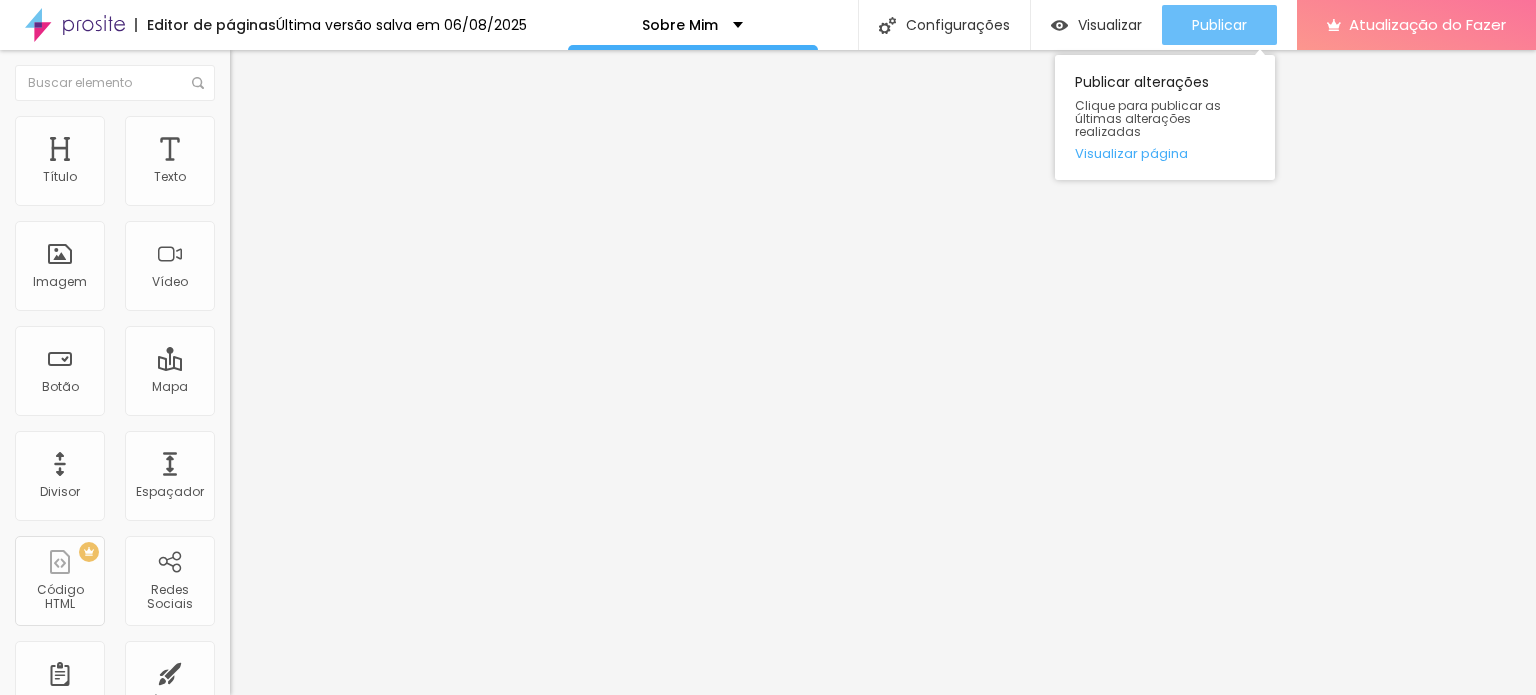 click on "Publicar" at bounding box center [1219, 25] 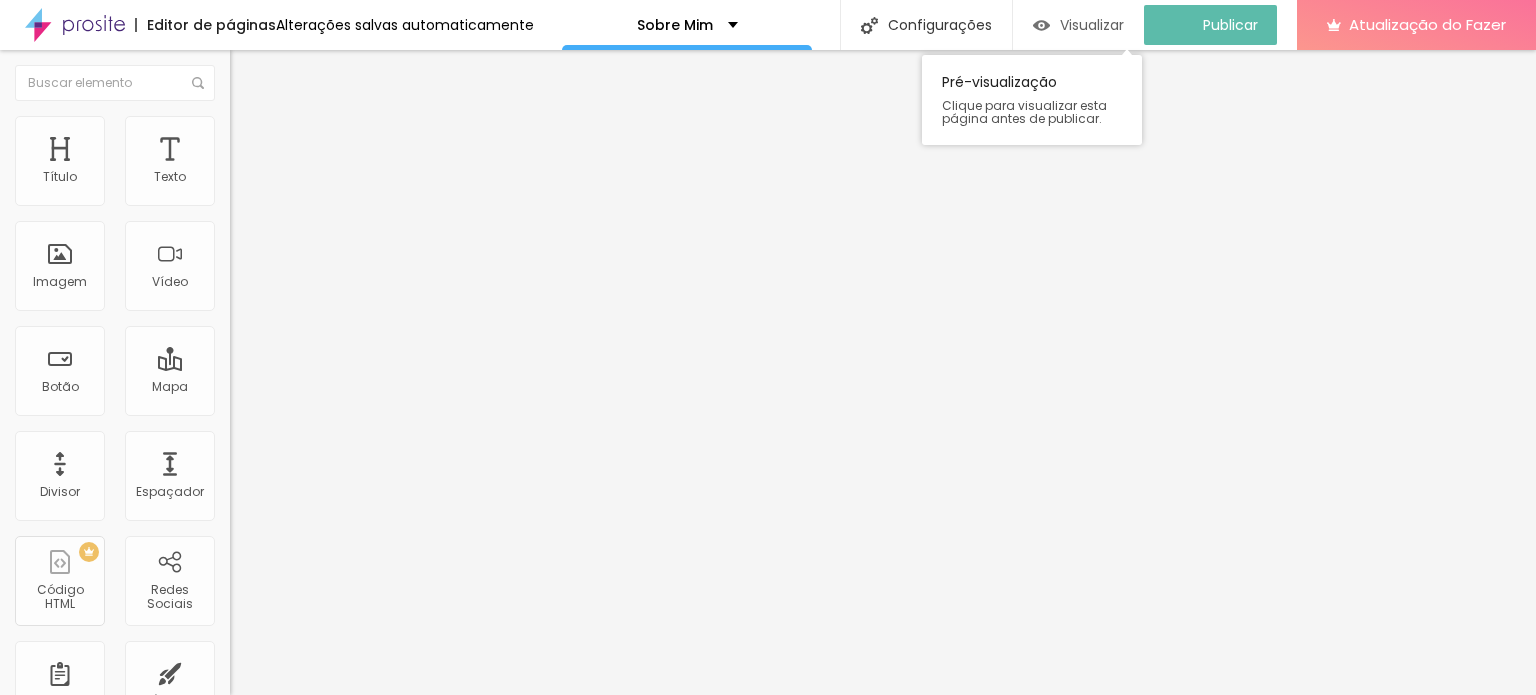 click on "Visualizar" at bounding box center (1092, 25) 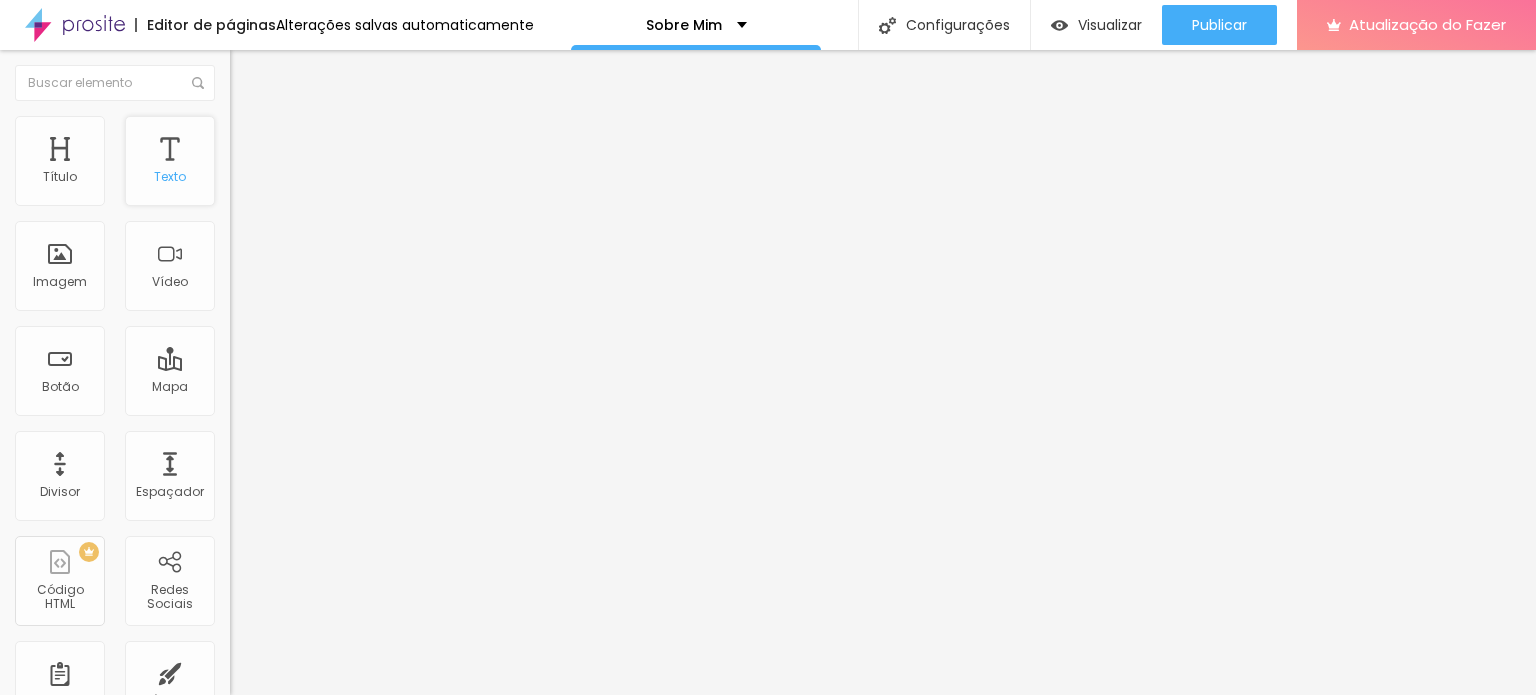 click on "Texto" at bounding box center [170, 161] 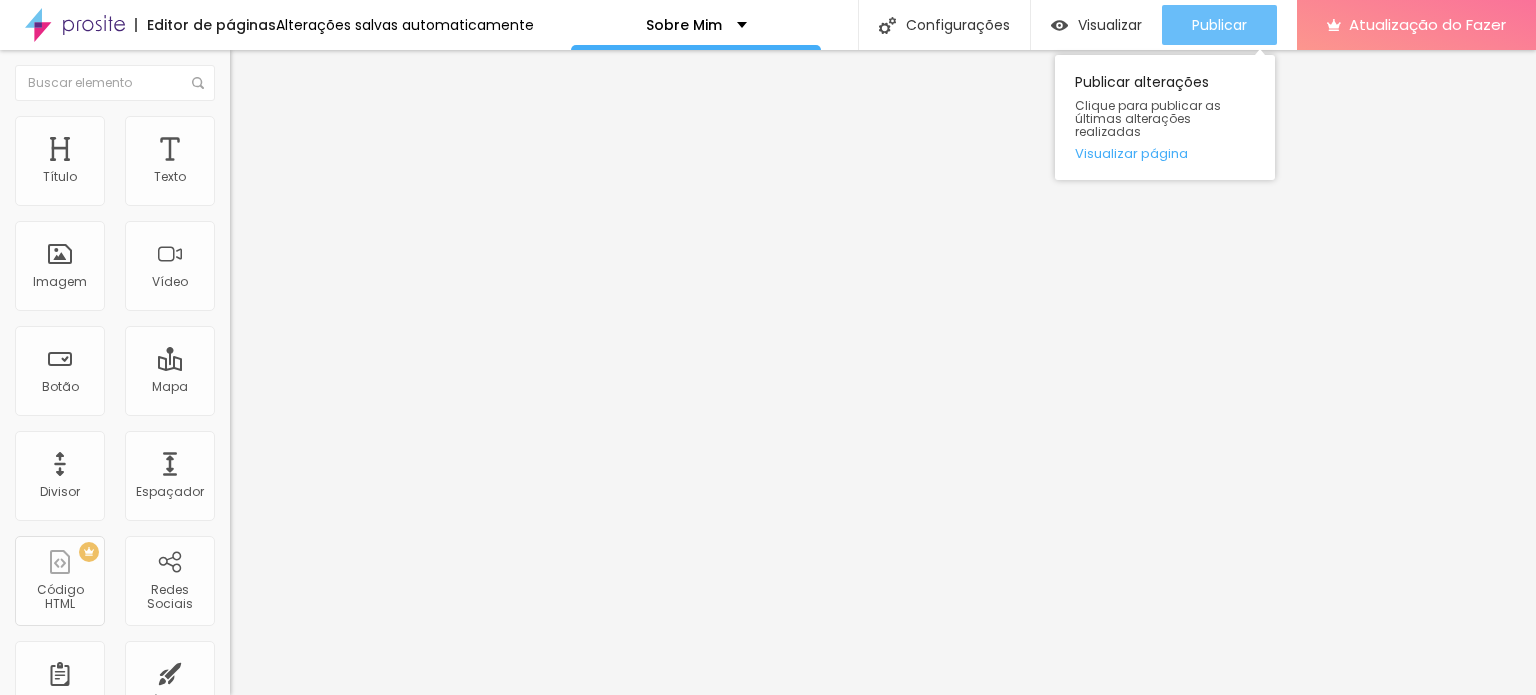 click on "Publicar" at bounding box center (1219, 25) 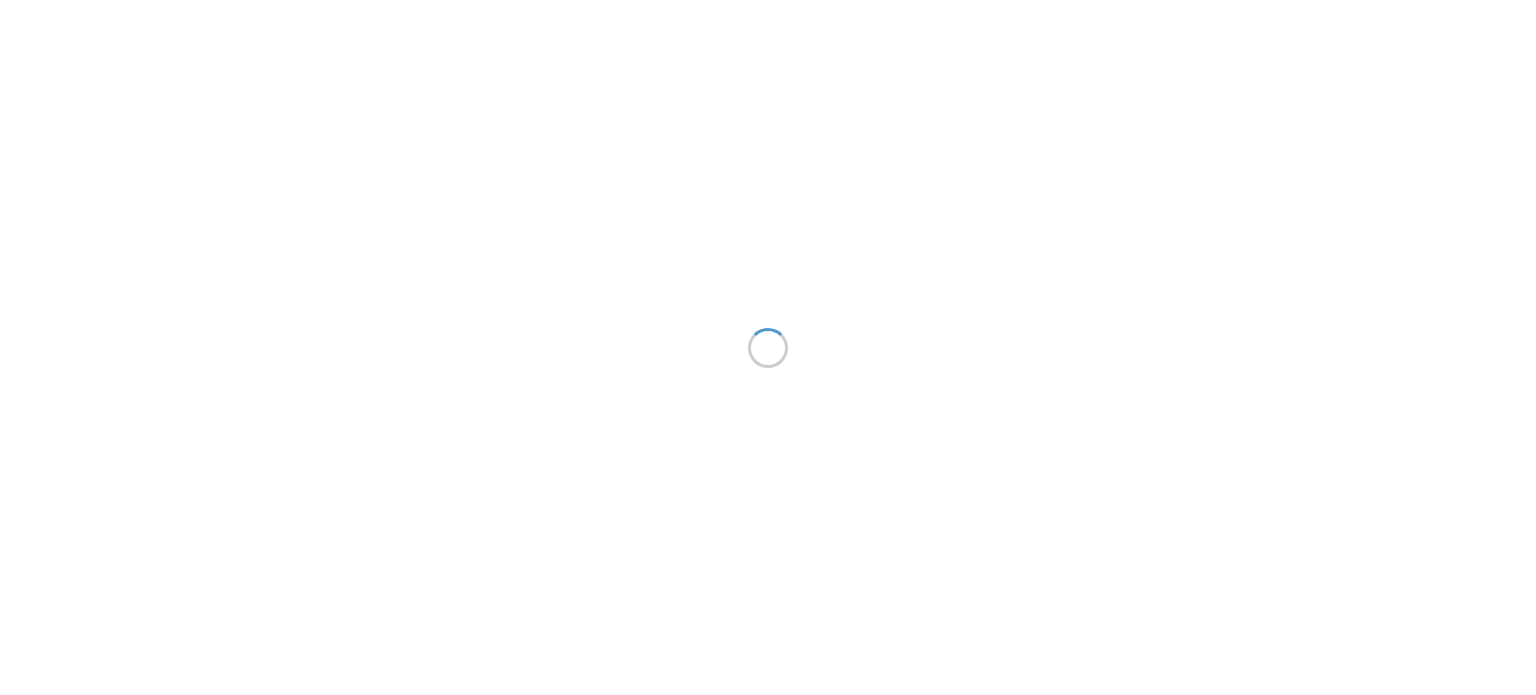 scroll, scrollTop: 0, scrollLeft: 0, axis: both 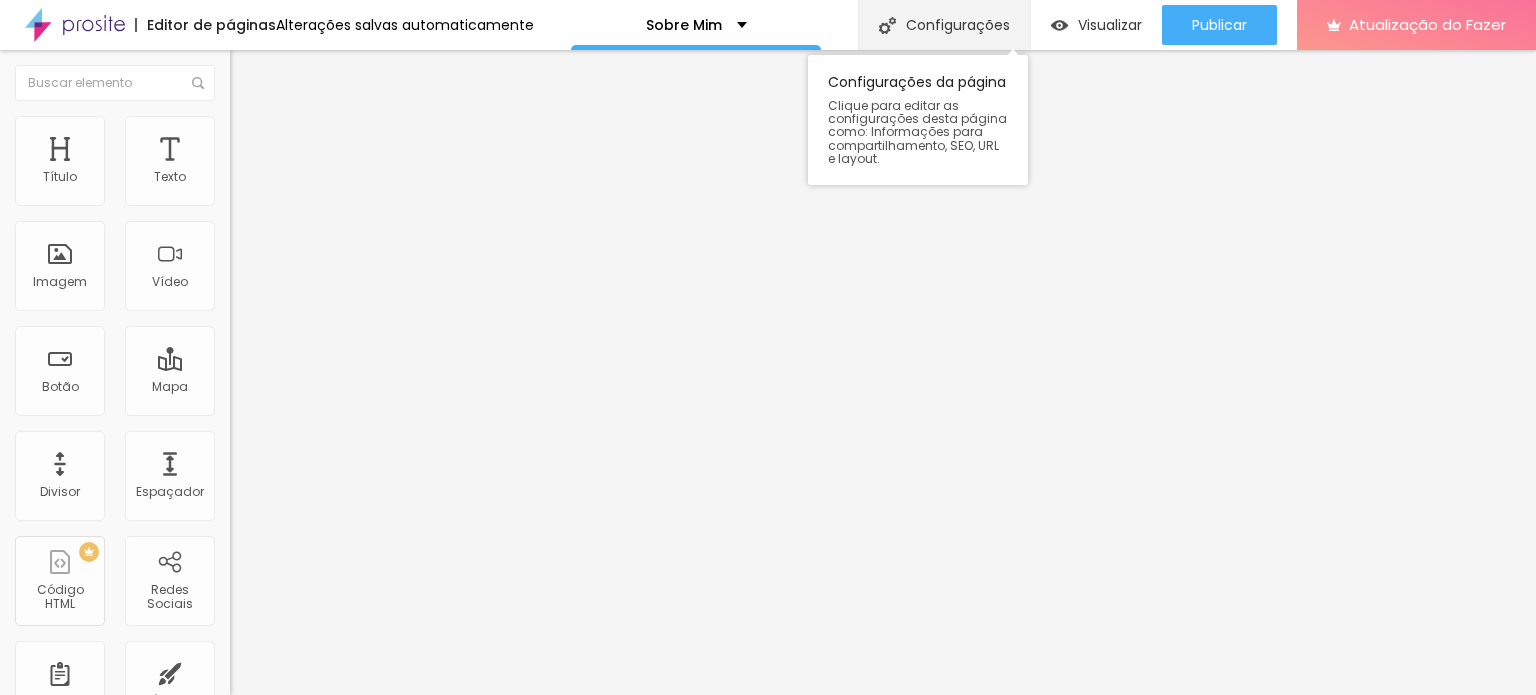 click on "Configurações" at bounding box center [944, 25] 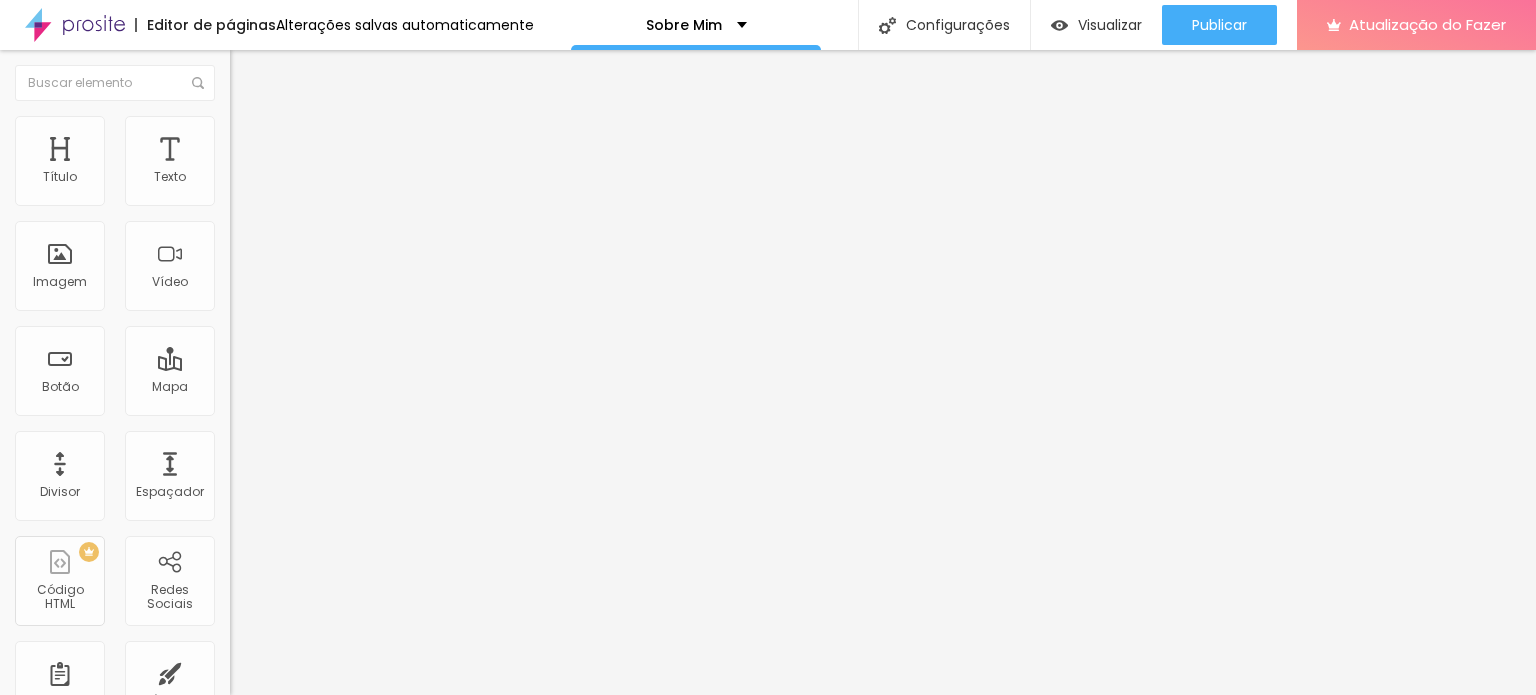 click on "Sobre Mim" at bounding box center (768, 814) 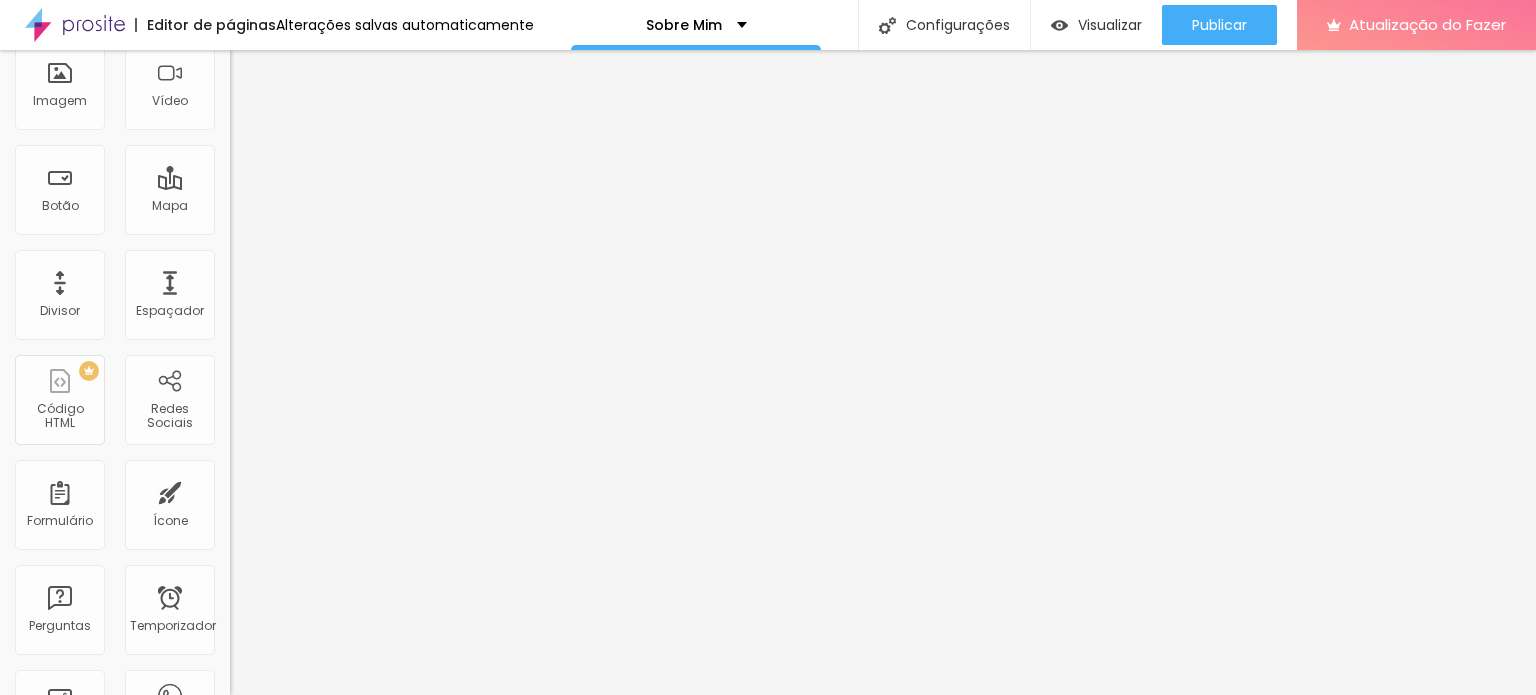 scroll, scrollTop: 0, scrollLeft: 0, axis: both 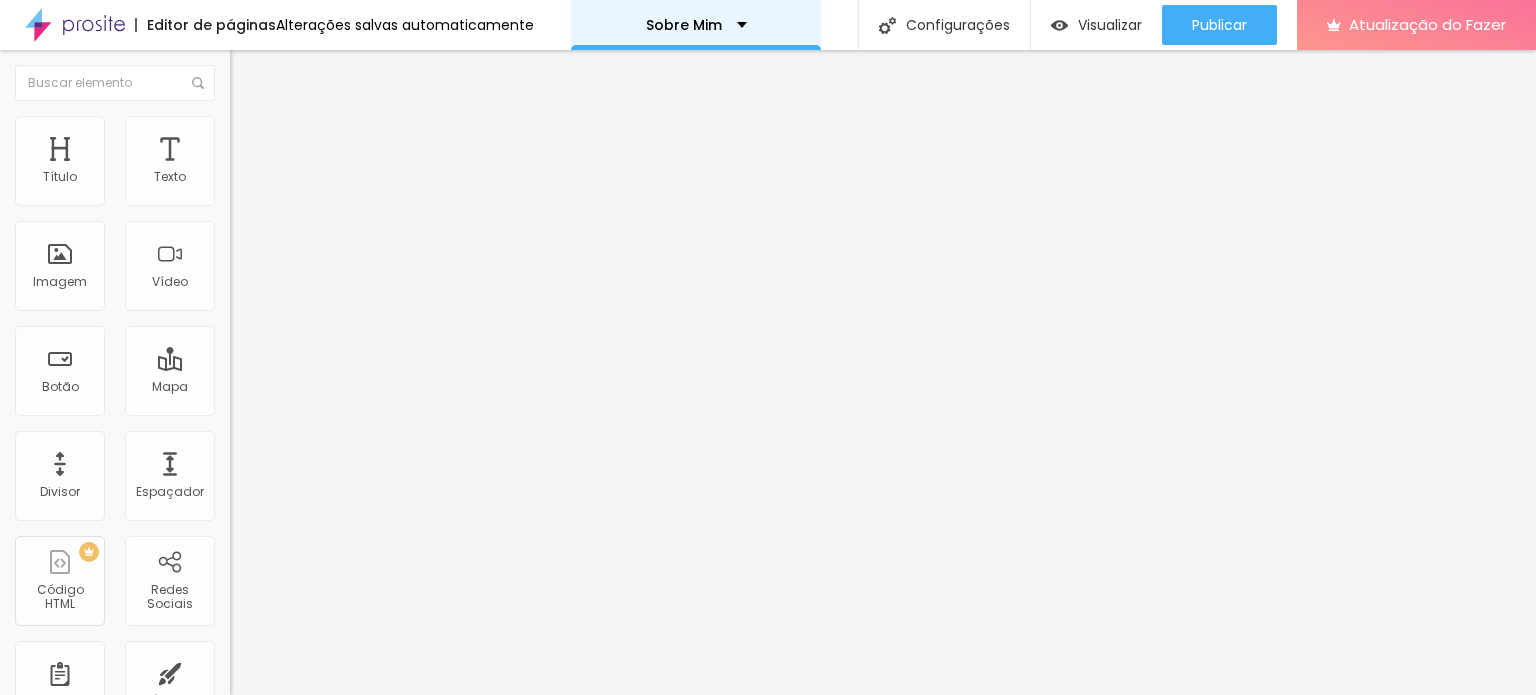 click on "Sobre Mim" at bounding box center [684, 25] 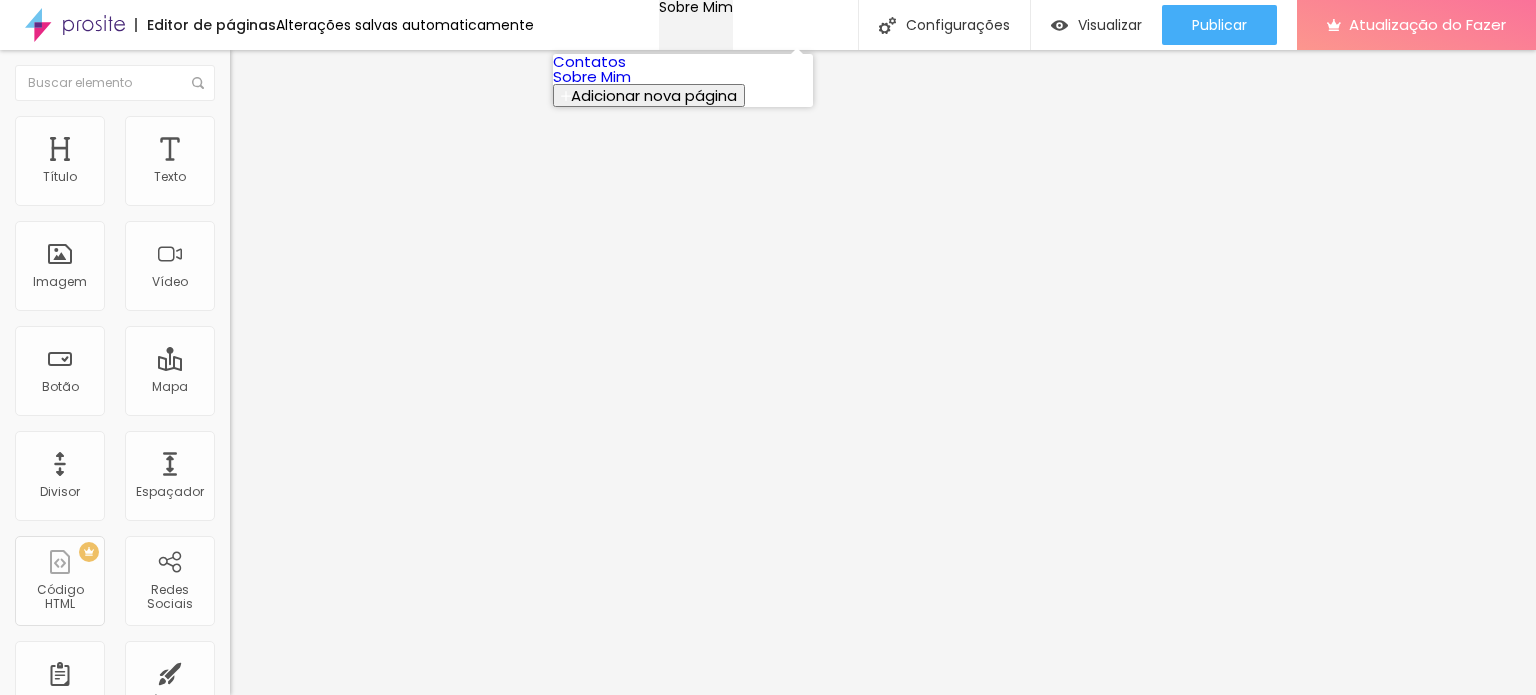 click on "Sobre Mim" at bounding box center (696, 7) 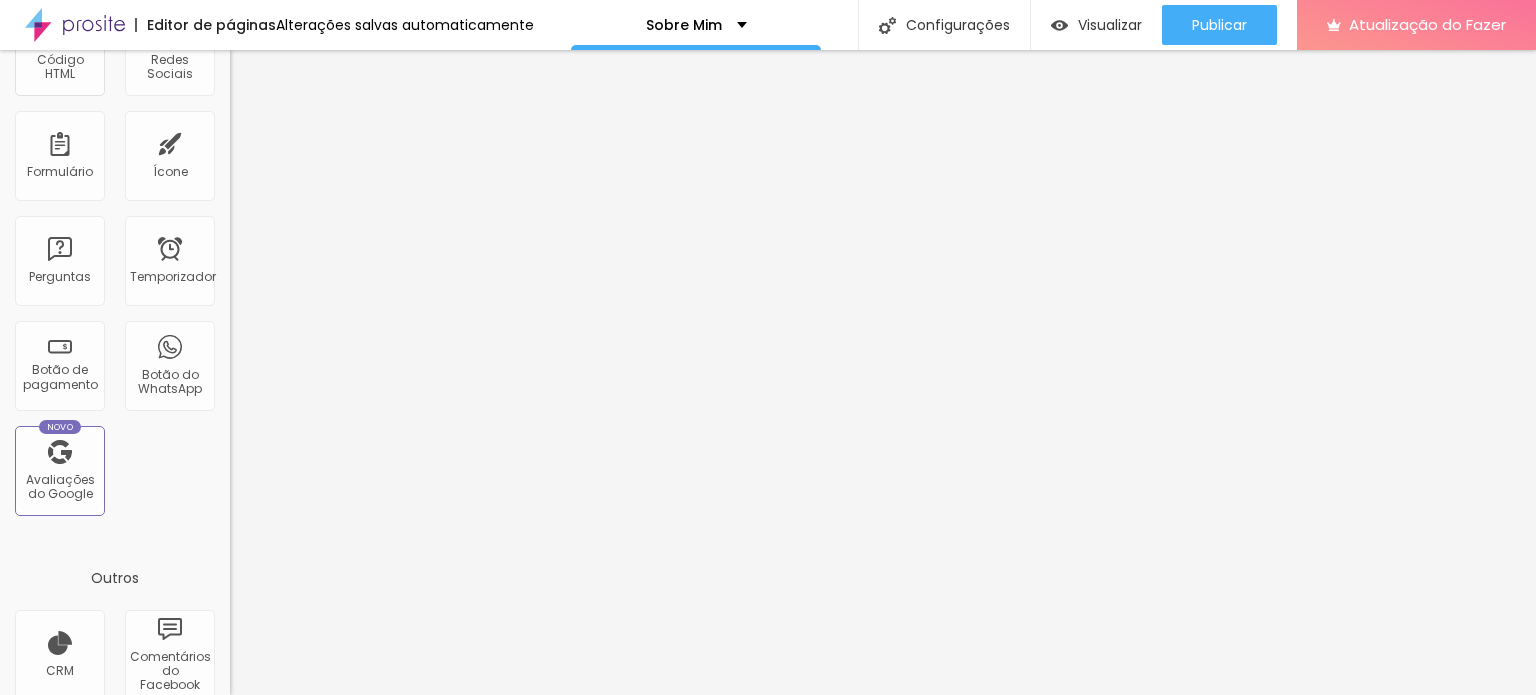scroll, scrollTop: 532, scrollLeft: 0, axis: vertical 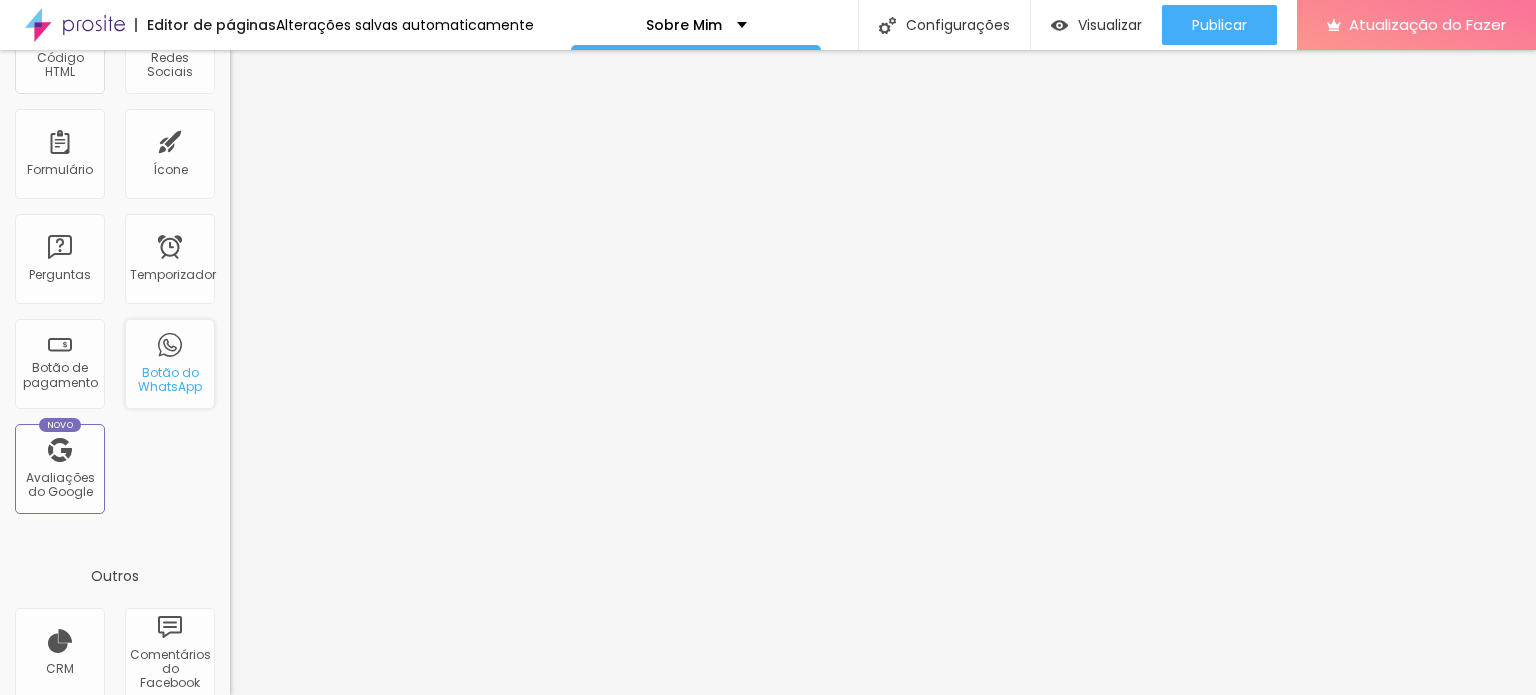 click on "Botão do WhatsApp" at bounding box center (170, 379) 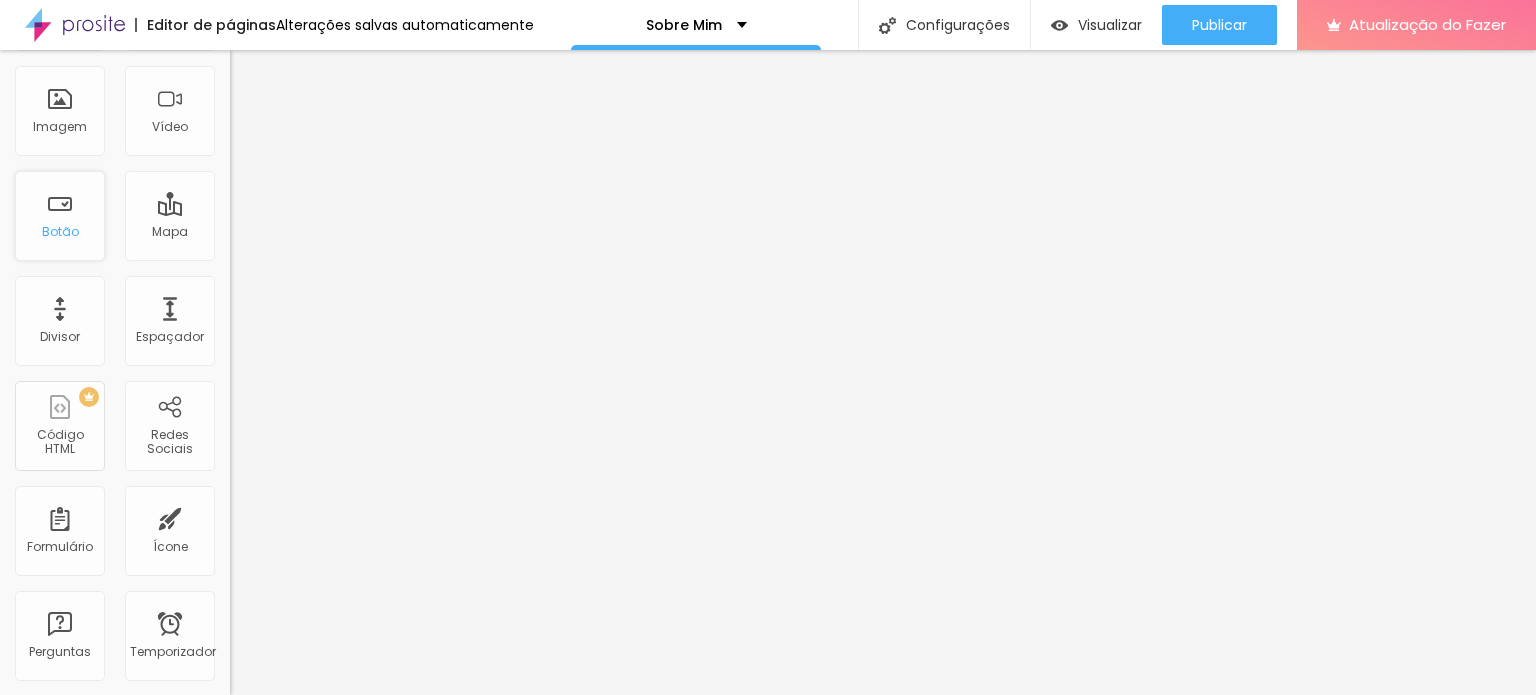 scroll, scrollTop: 248, scrollLeft: 0, axis: vertical 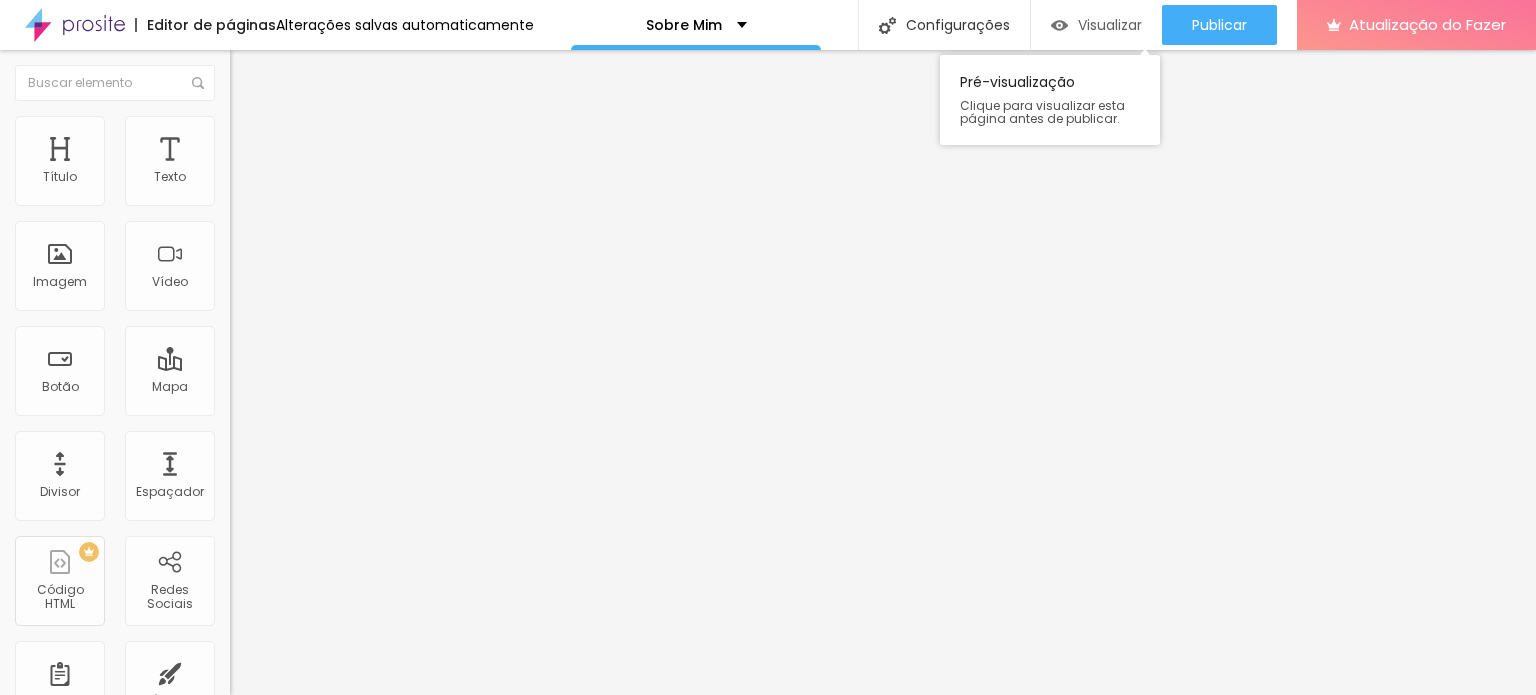 click on "Visualizar" at bounding box center [1096, 25] 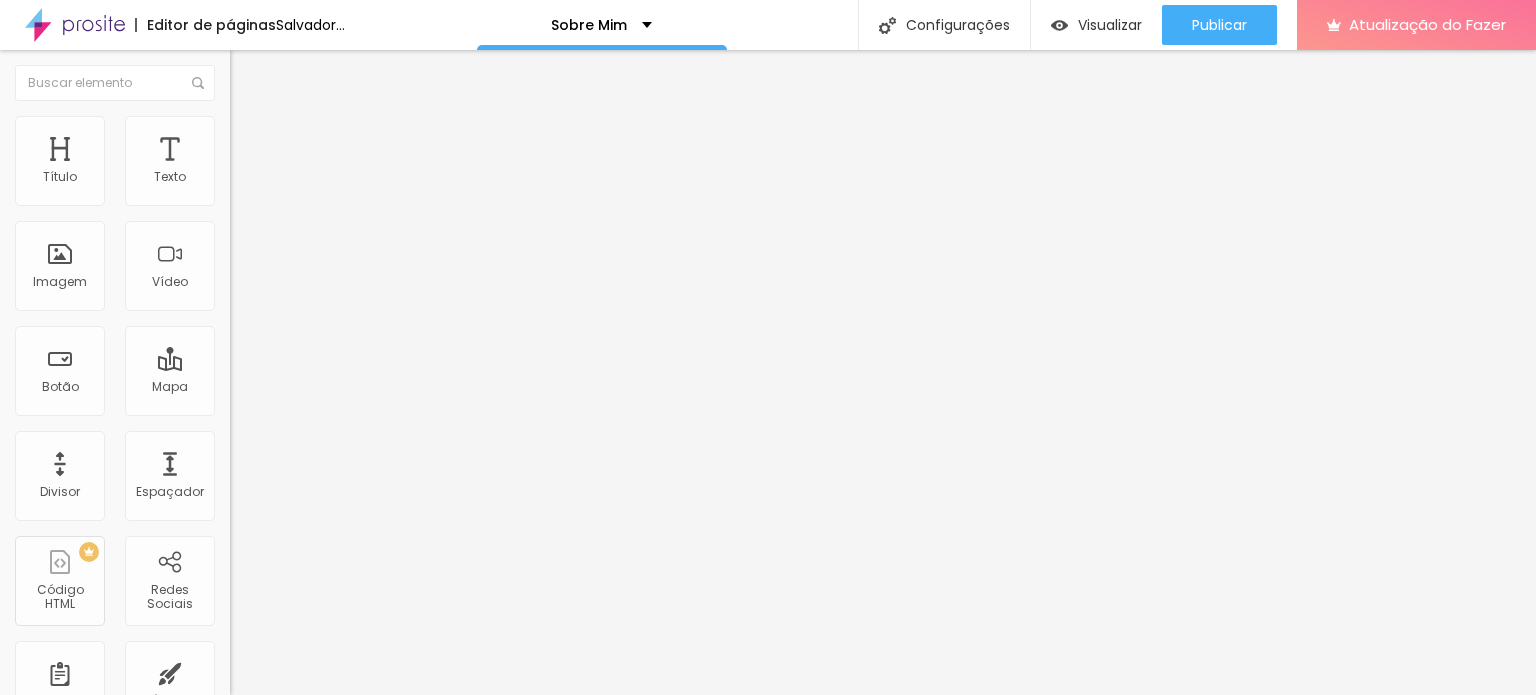 click on "TikTok" at bounding box center (248, 195) 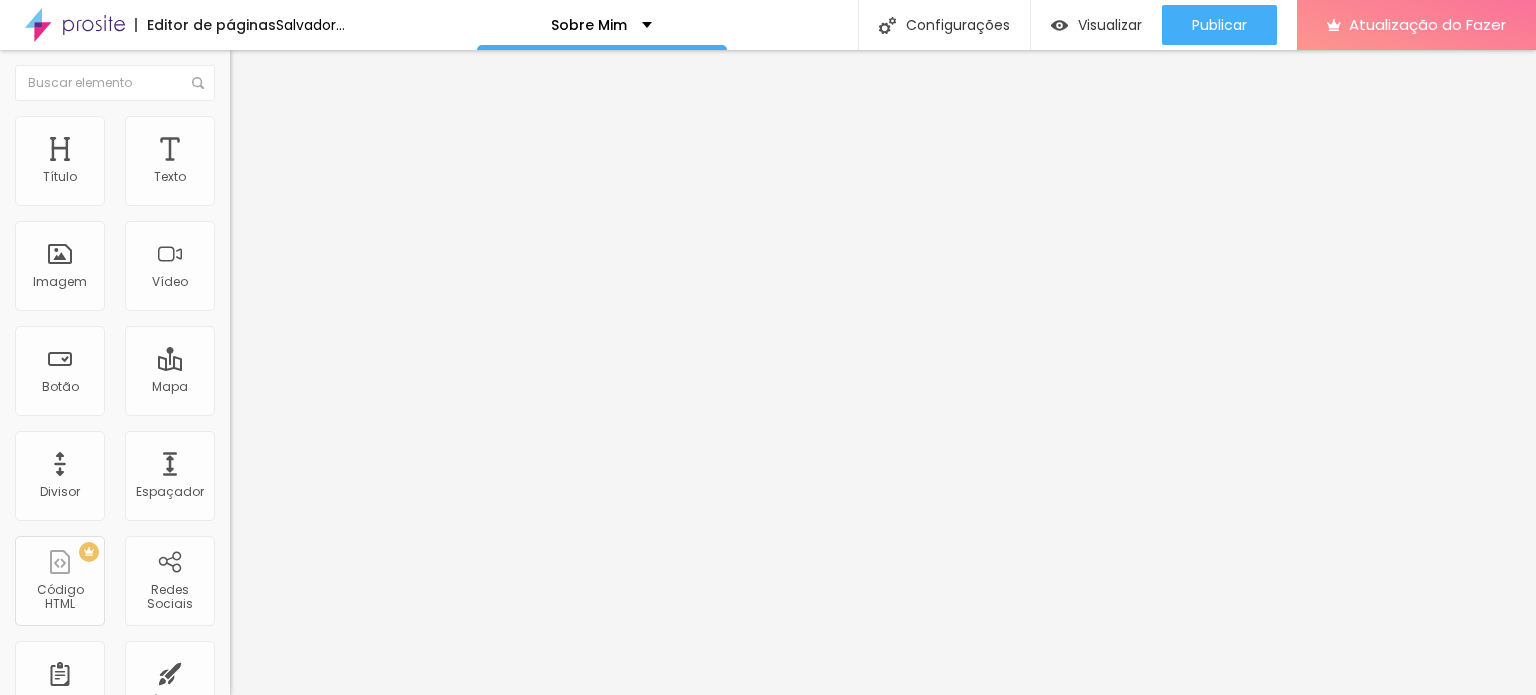 click on "Facebook" at bounding box center [89, 1194] 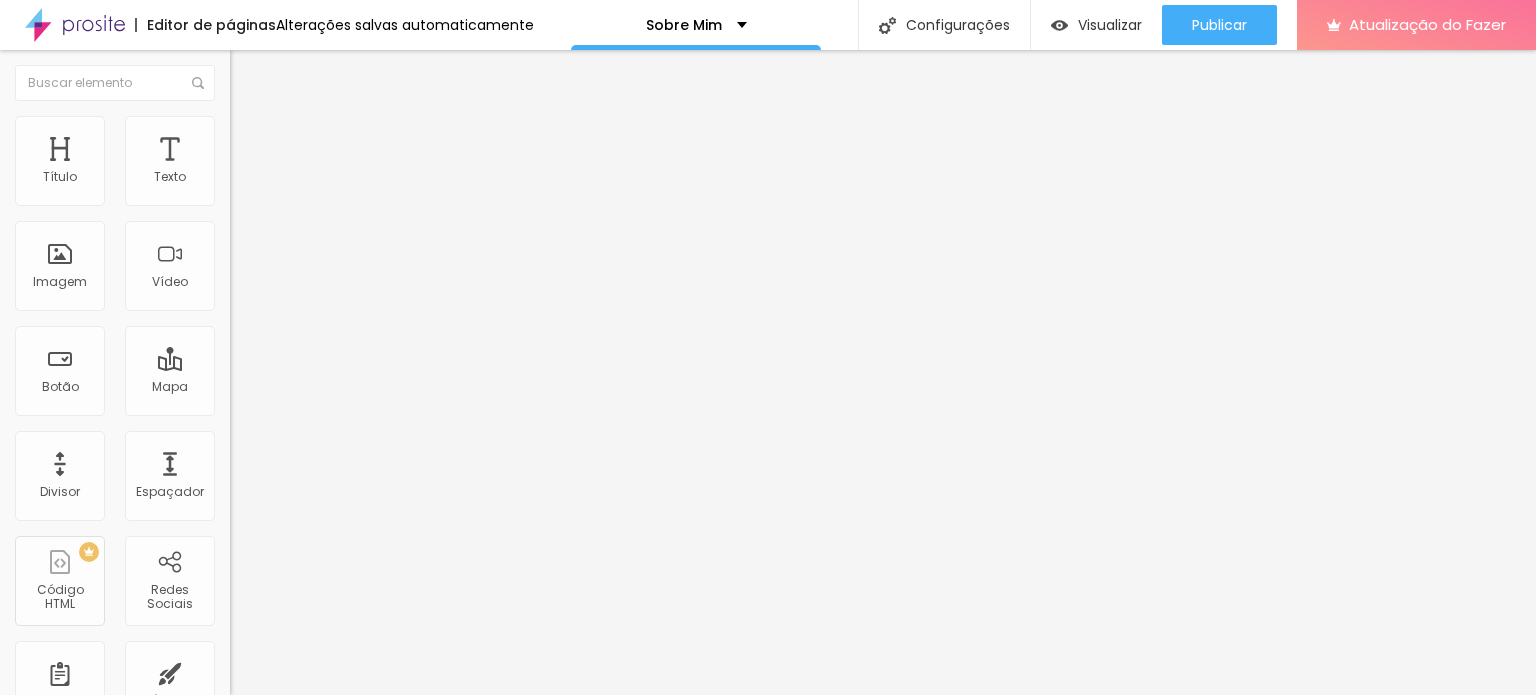 click on "TikTok" at bounding box center (345, 548) 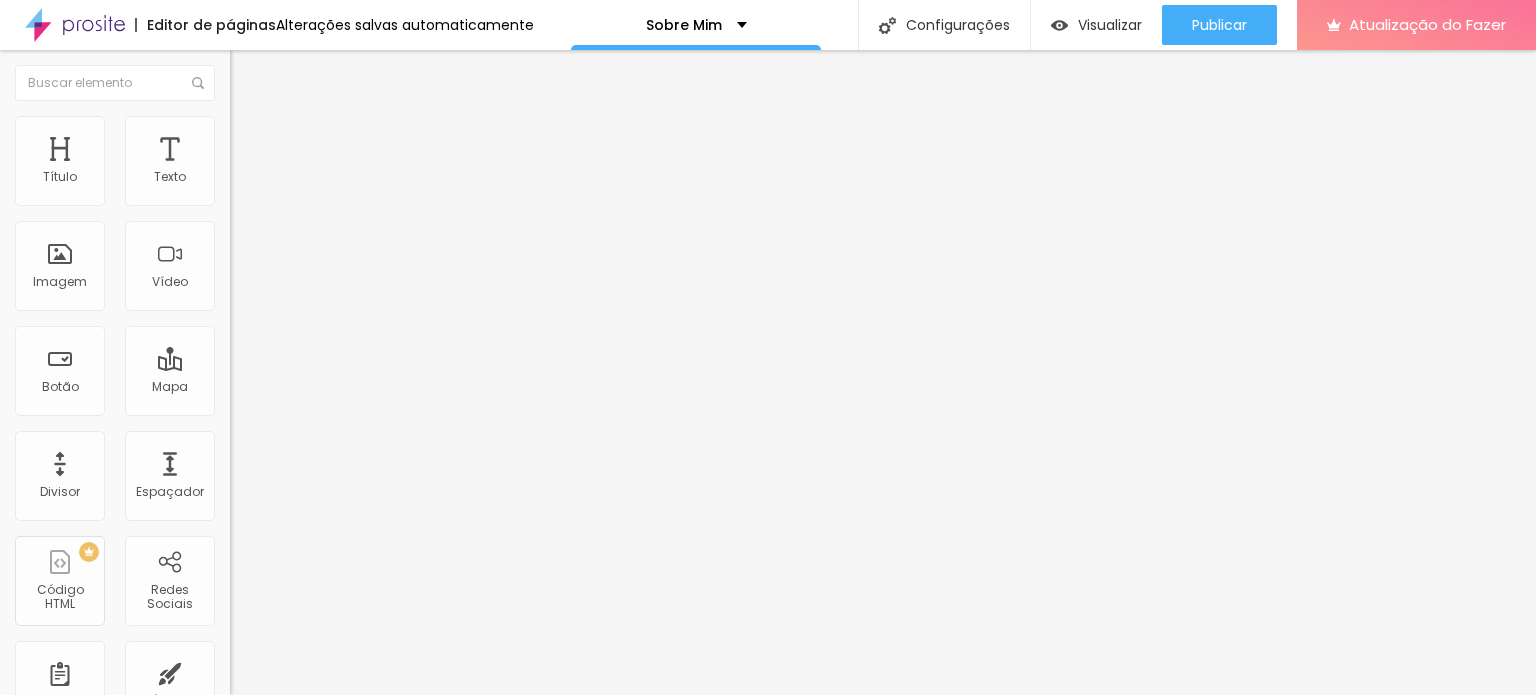 click on "WhatsApp" at bounding box center [89, 1001] 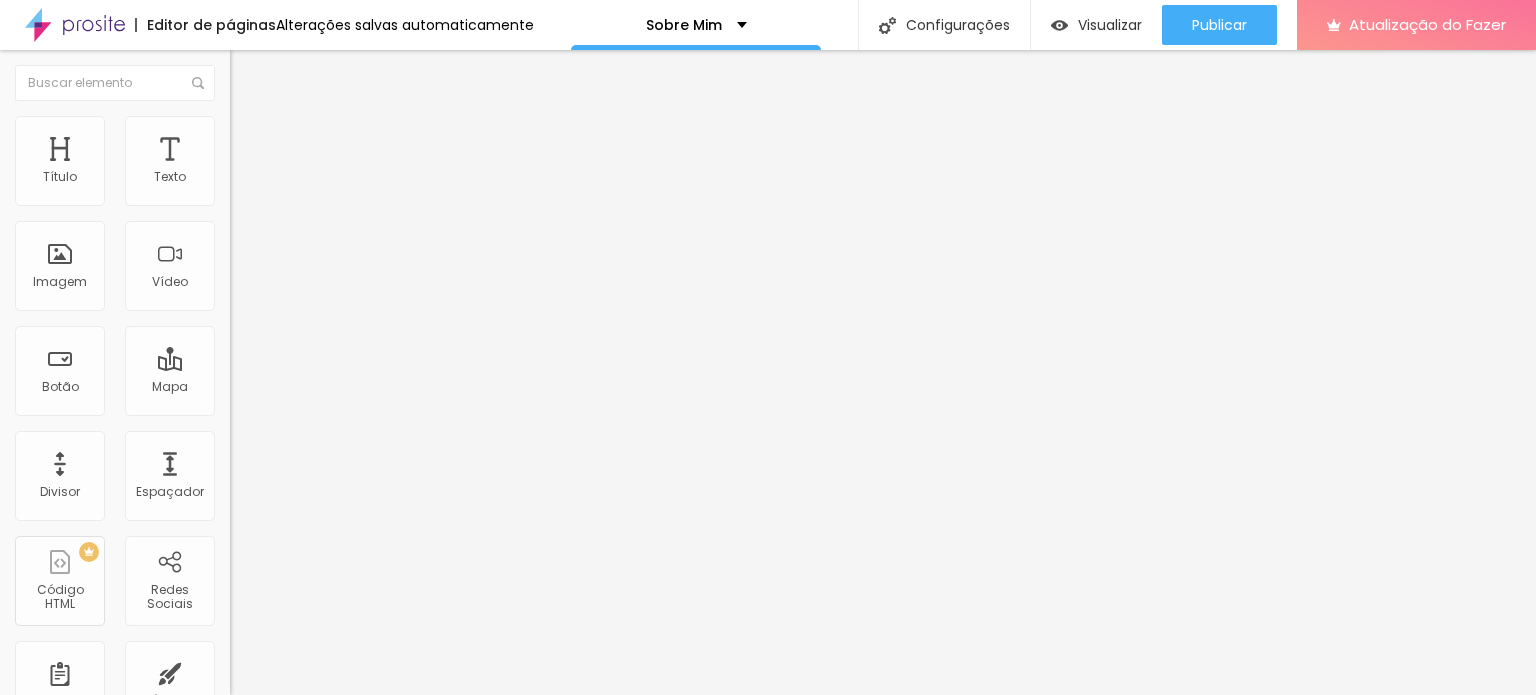click on "TikTok" at bounding box center (345, 548) 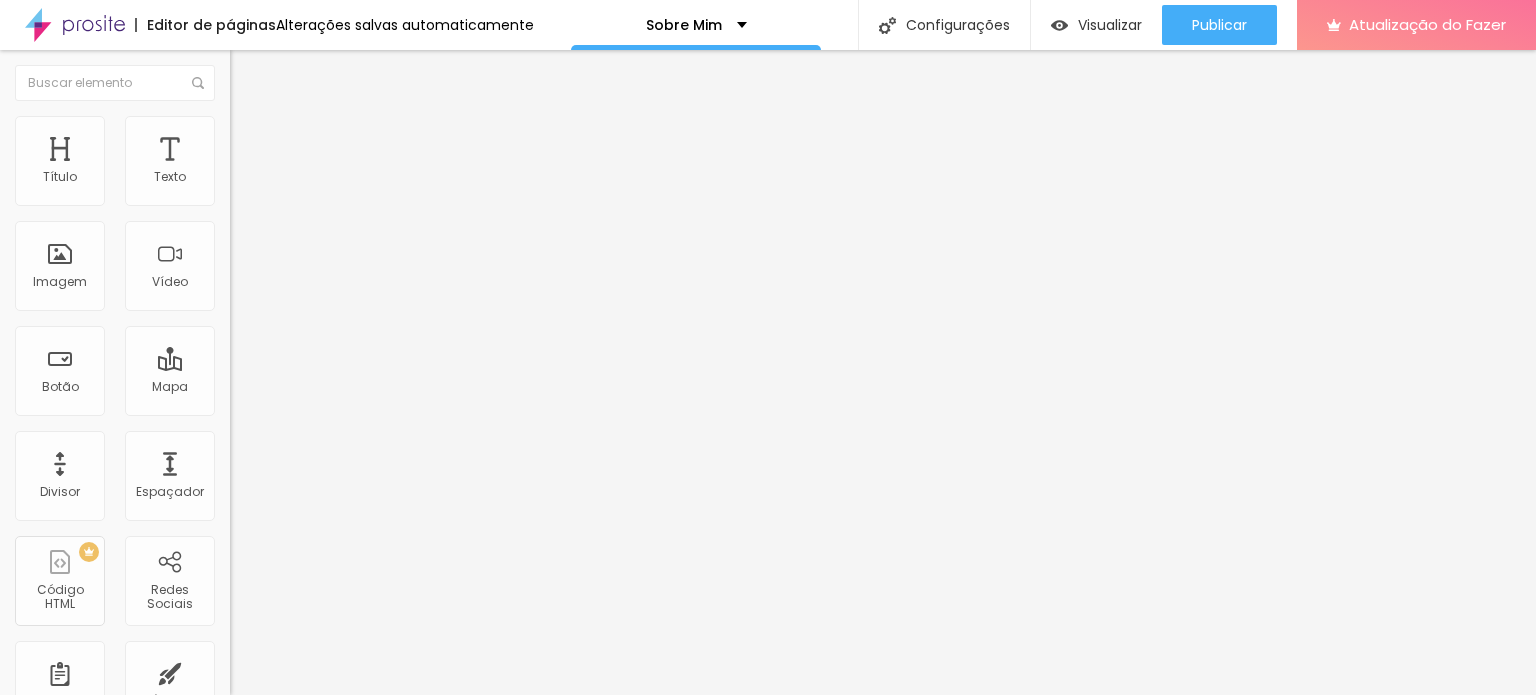 click on "TikTok Instagram WhatsApp Facebook YouTube Mensageiro Pinterest Vimeo Twitter Linkedin Spotify Flickr Tumblr Telegrama Soundcloud Snapchat" at bounding box center [768, 1042] 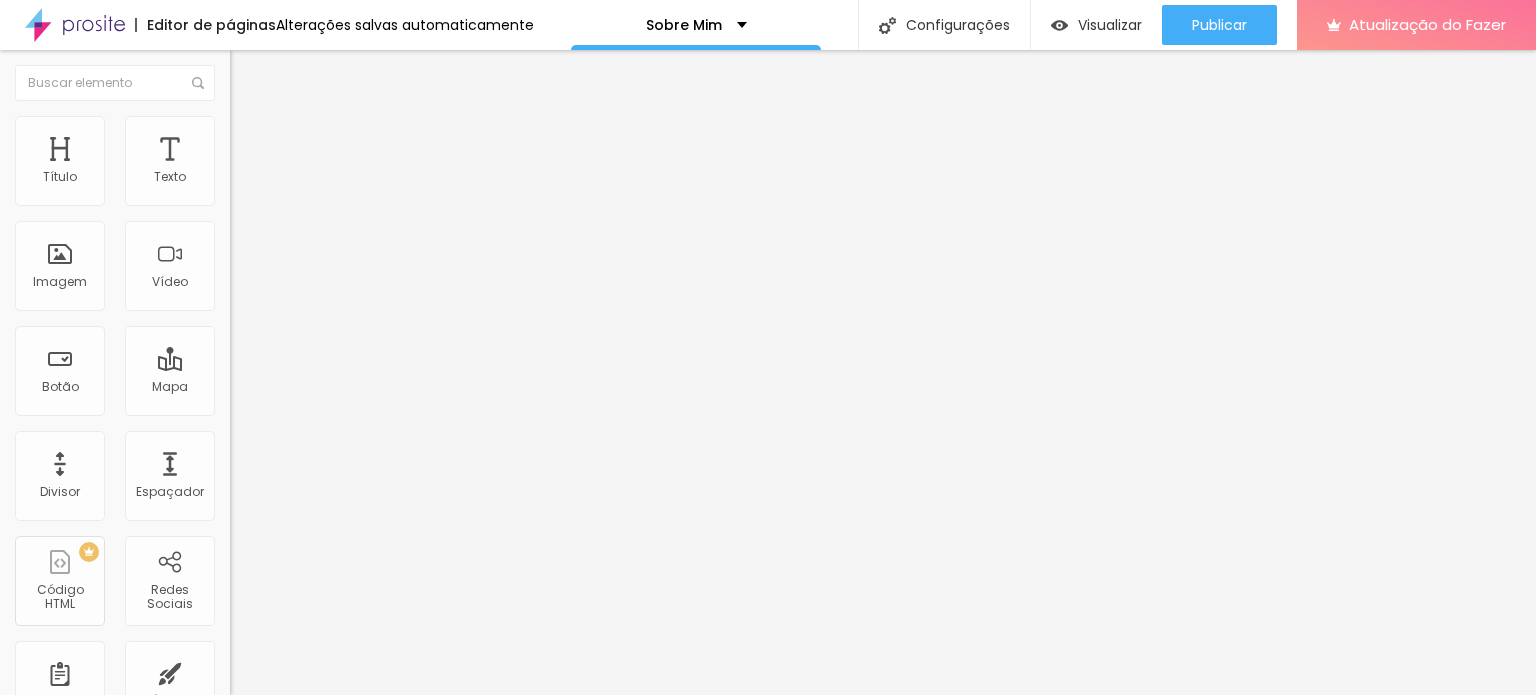 click on "Twitter" at bounding box center (345, 1596) 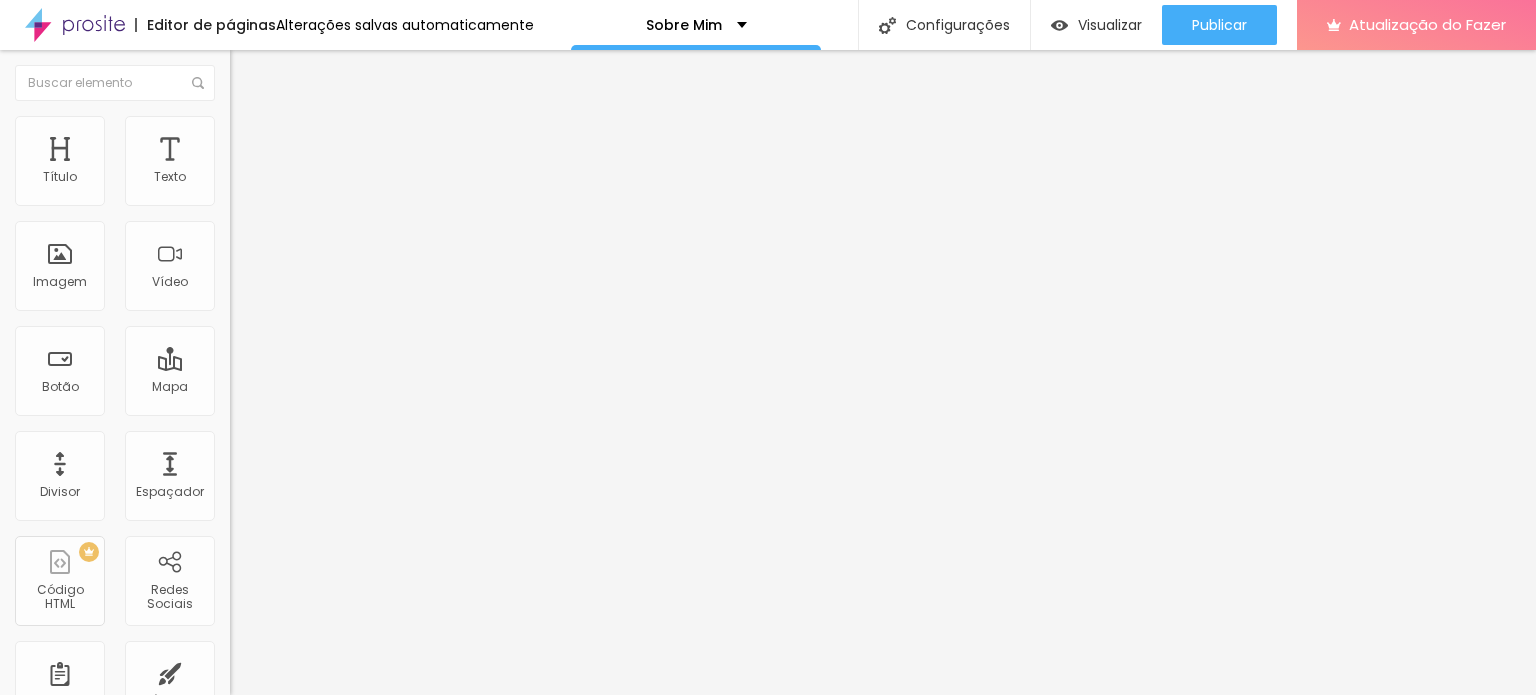 click on "Facebook" at bounding box center [30, 1283] 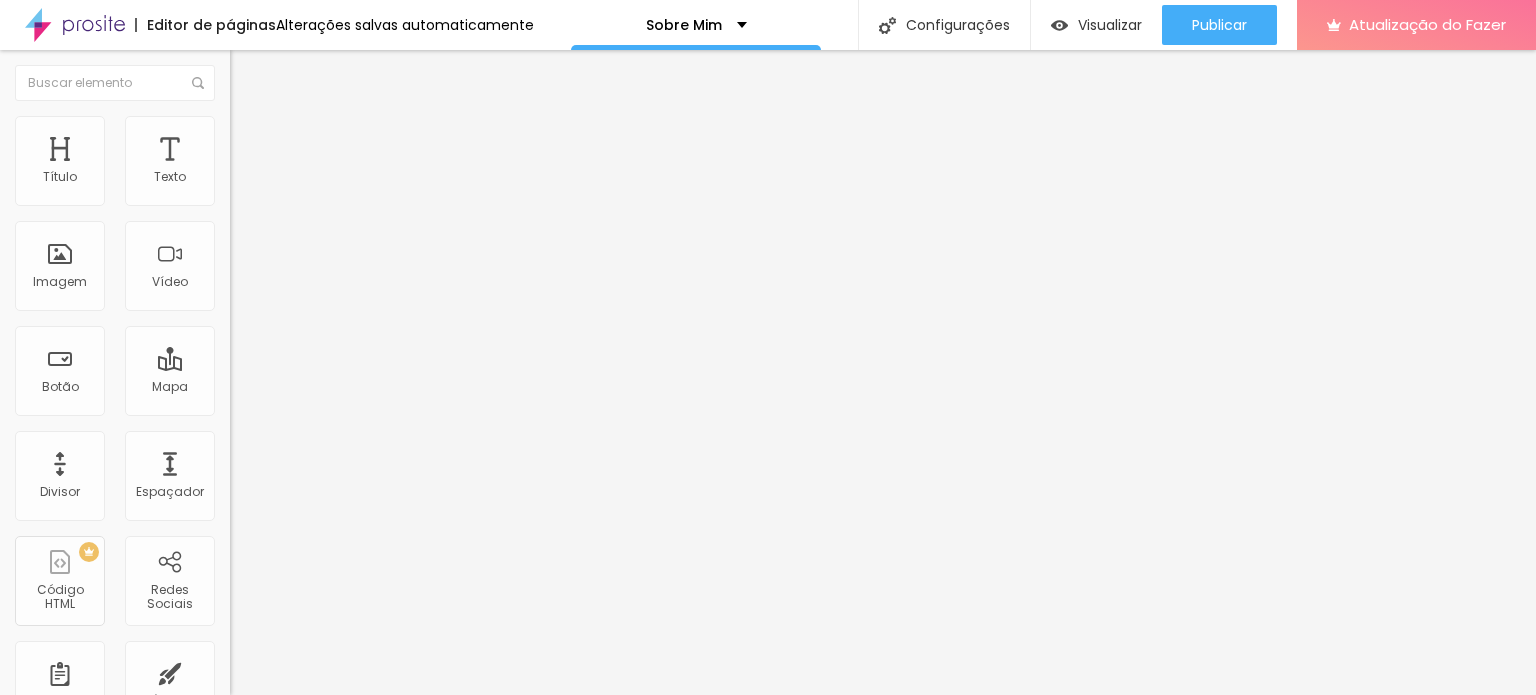 click on "WhatsApp" at bounding box center (262, 409) 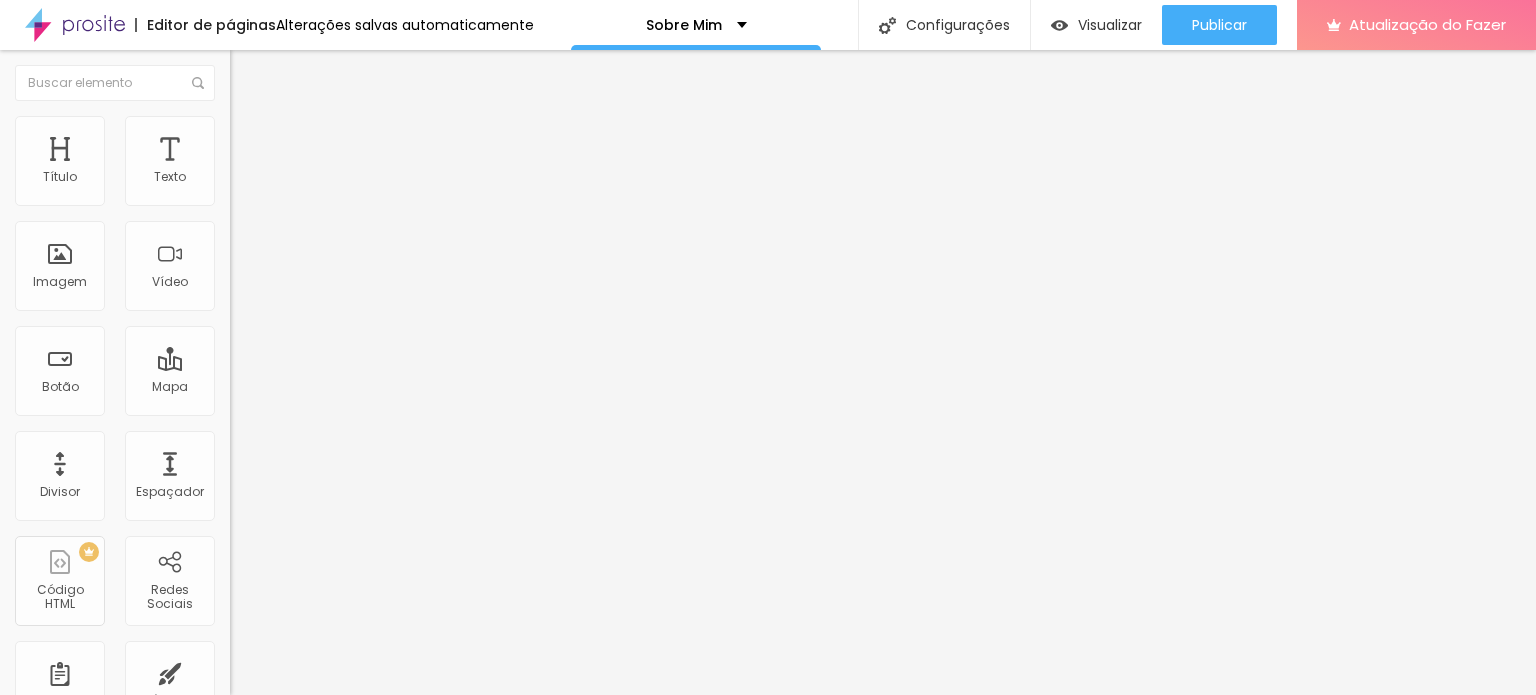 click on "WhatsApp" at bounding box center (89, 1001) 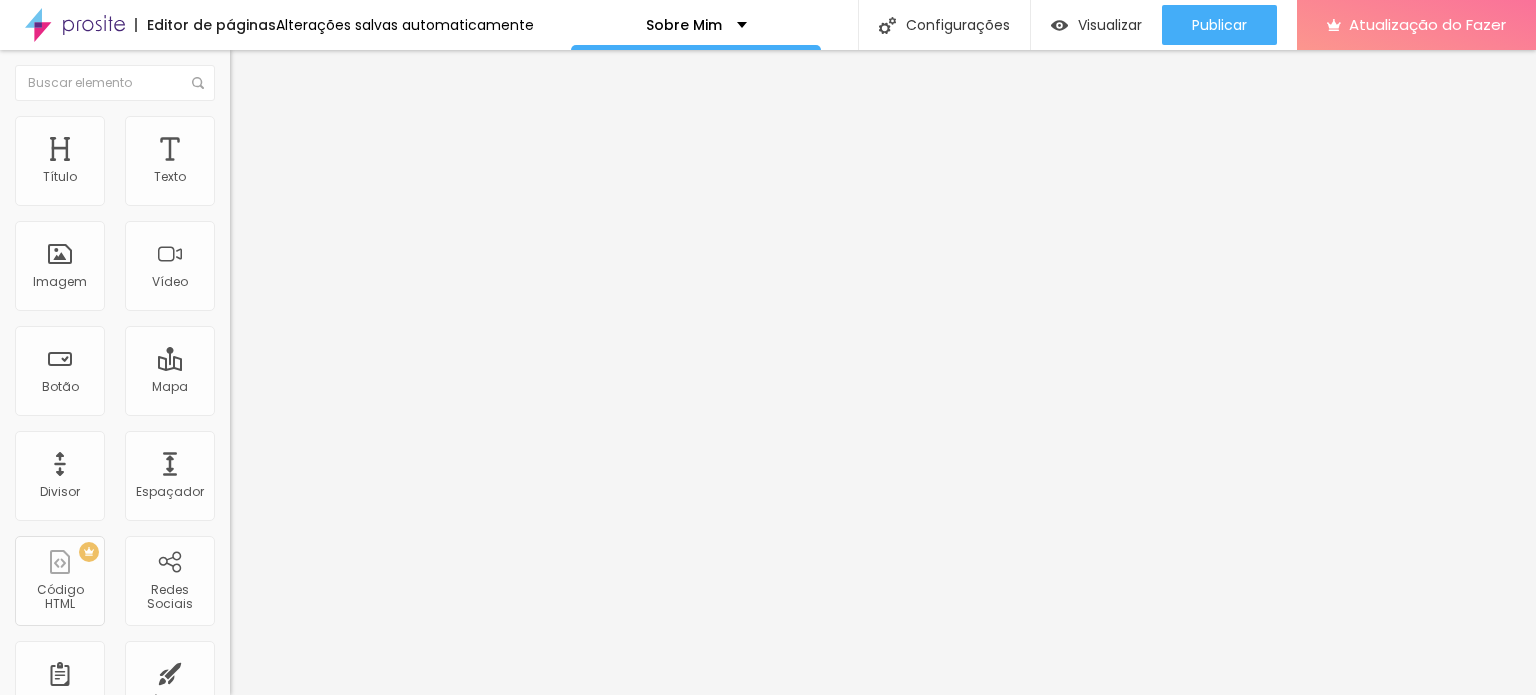 click on "WhatsApp" at bounding box center [345, 286] 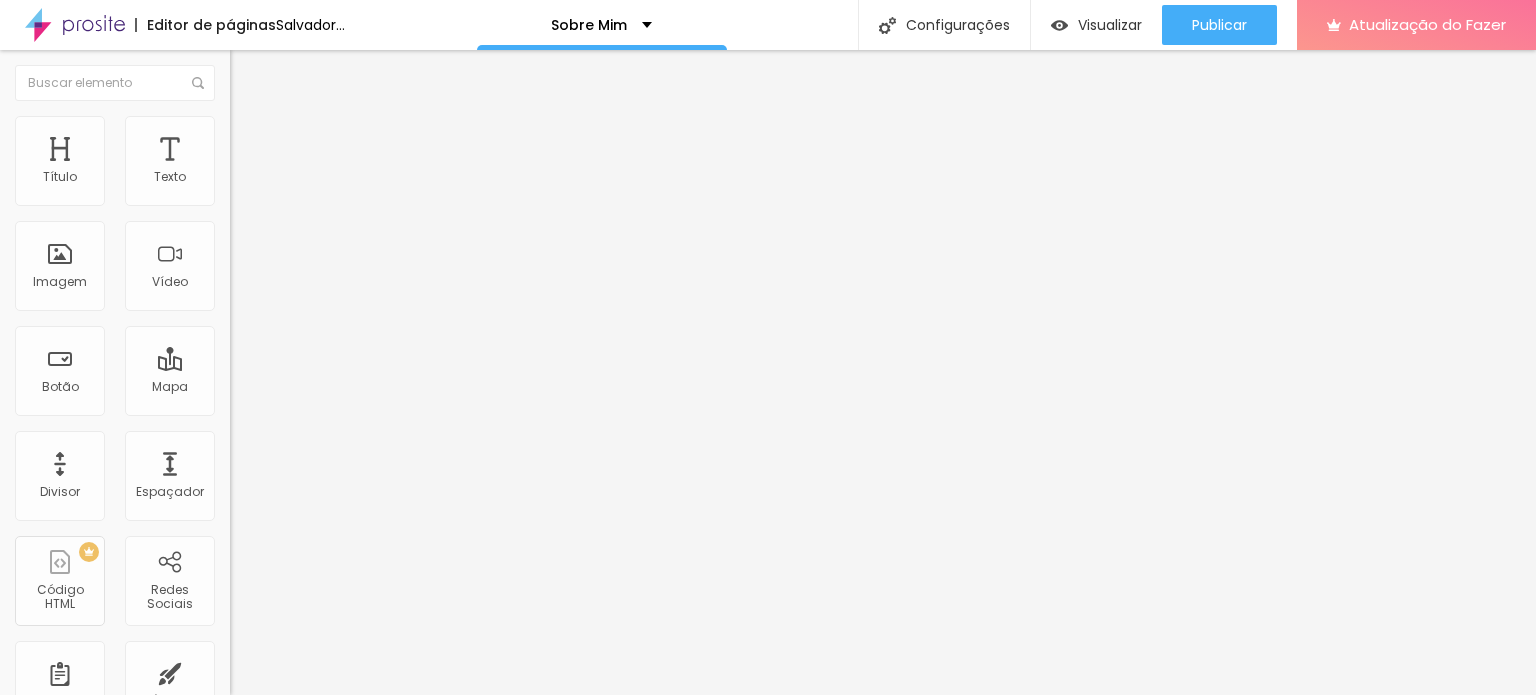 scroll, scrollTop: 0, scrollLeft: 0, axis: both 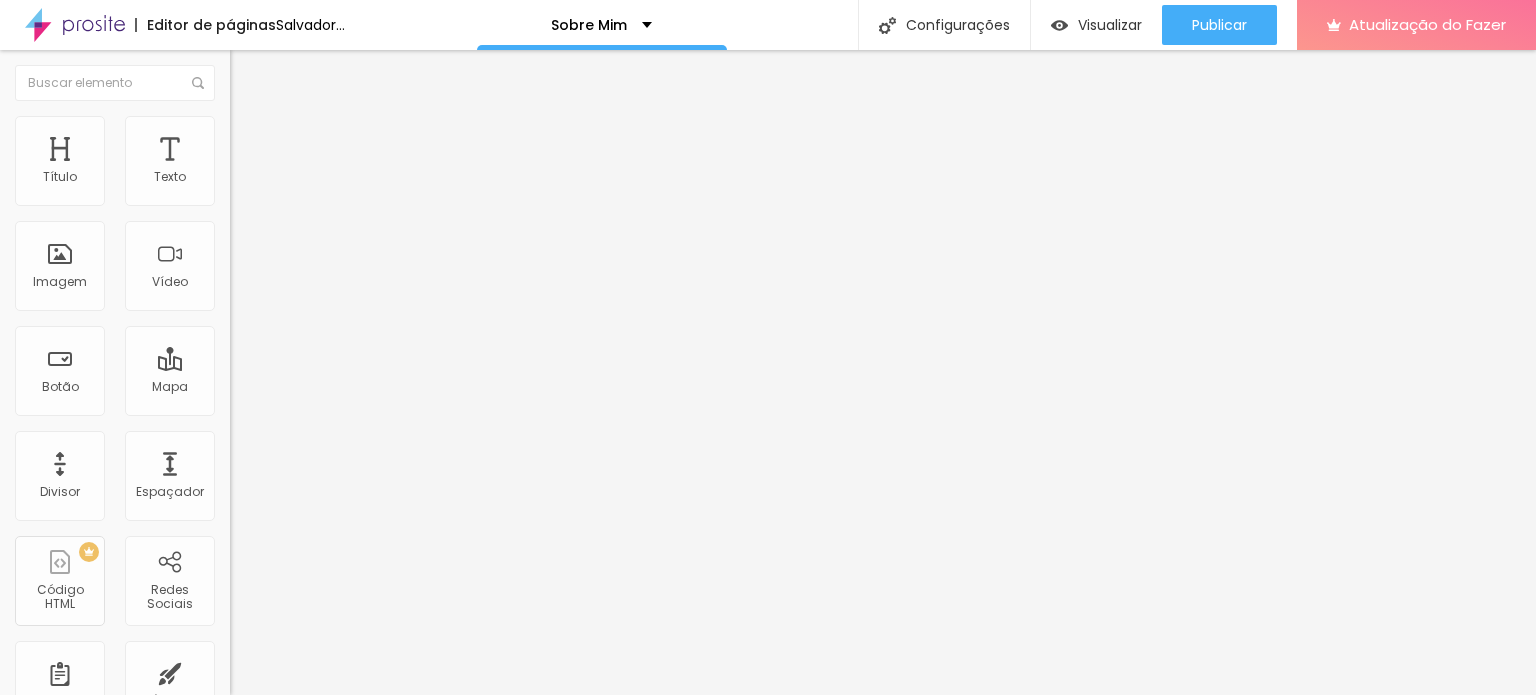 click on "TikTok Instagram WhatsApp Facebook YouTube Mensageiro Pinterest Vimeo Twitter Linkedin Spotify Flickr Tumblr Telegrama Soundcloud Snapchat" at bounding box center [768, 1042] 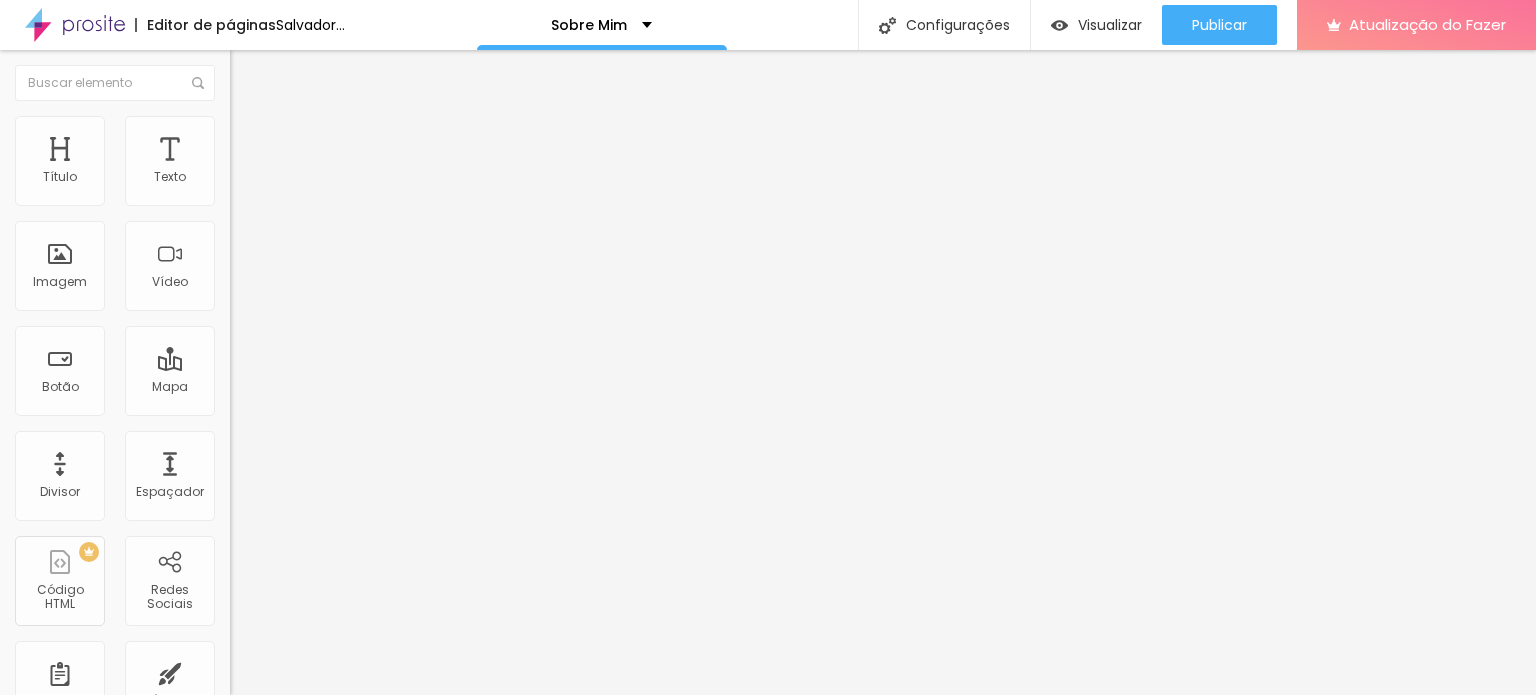 click on "Instagram" at bounding box center (345, 1005) 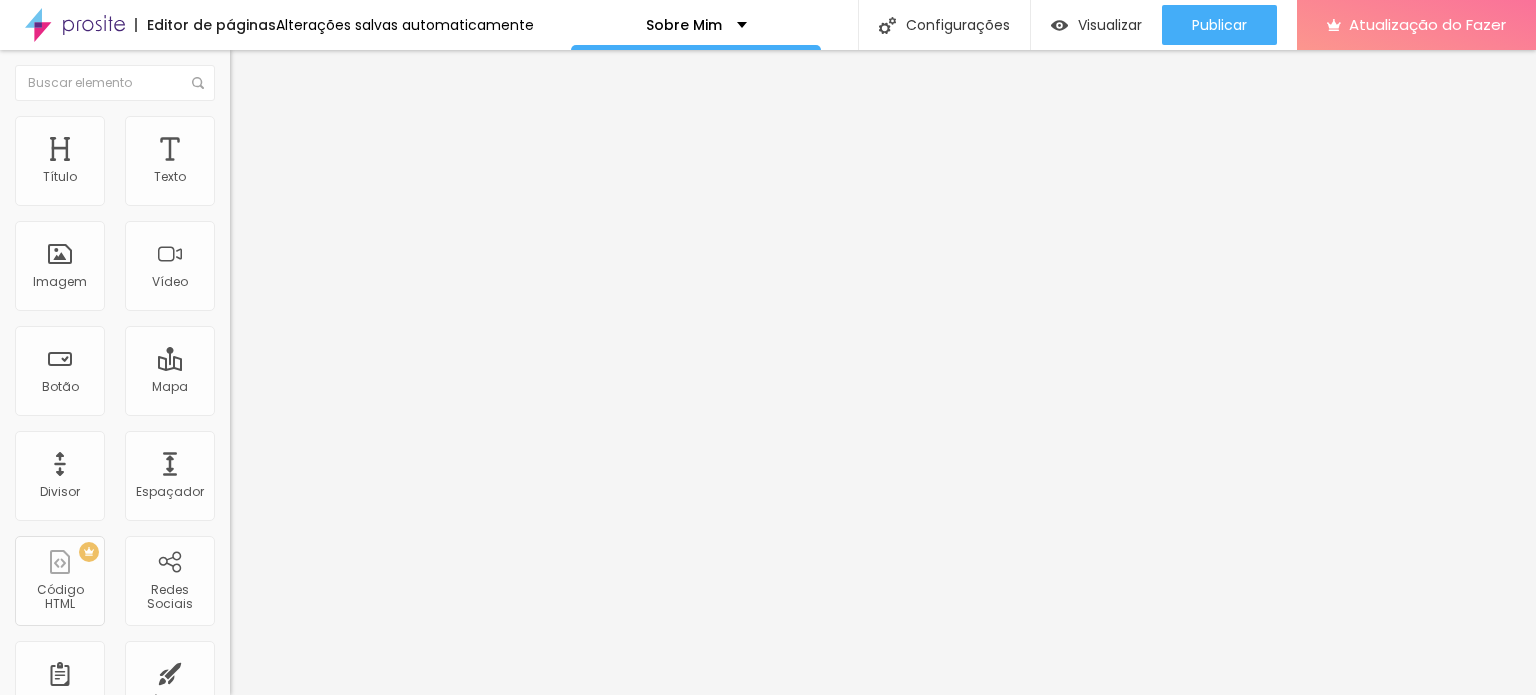 click on "Estilo" at bounding box center (345, 126) 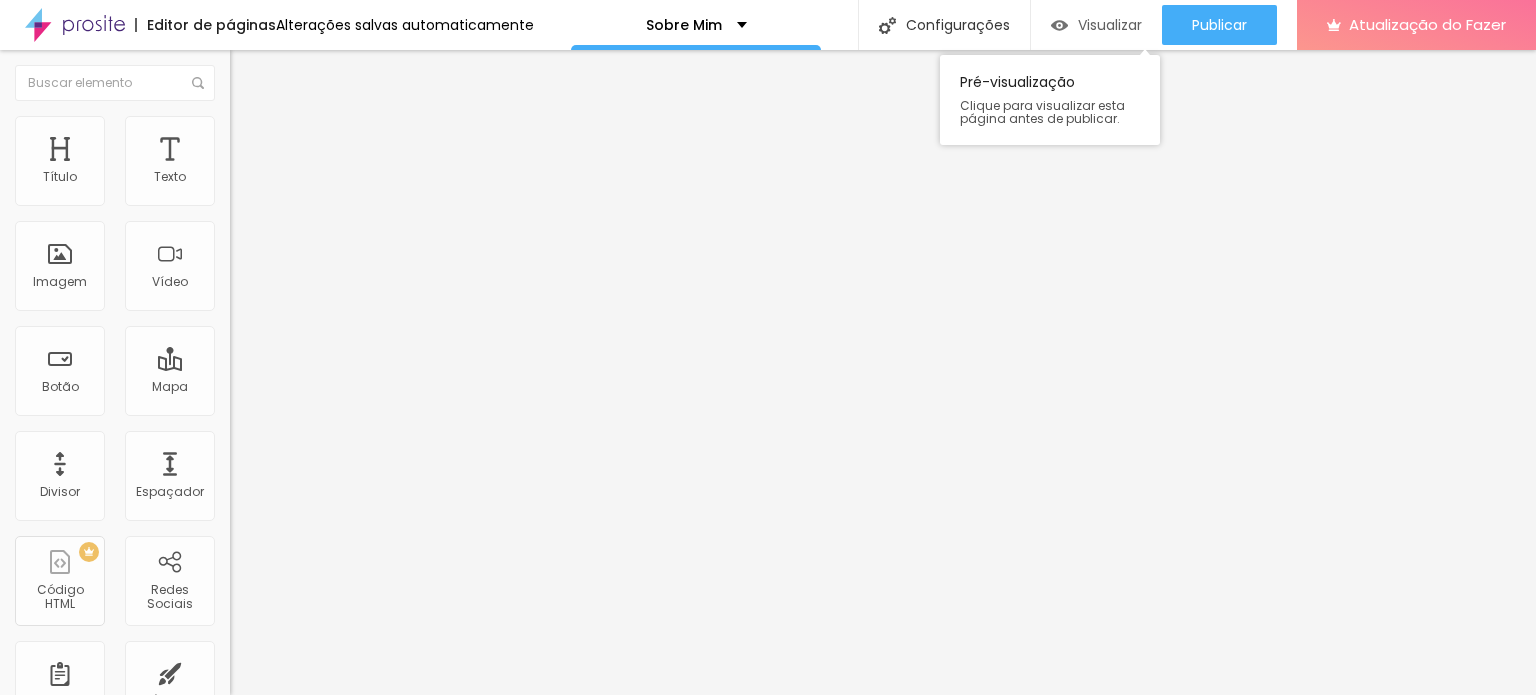 click on "Visualizar" at bounding box center (1110, 25) 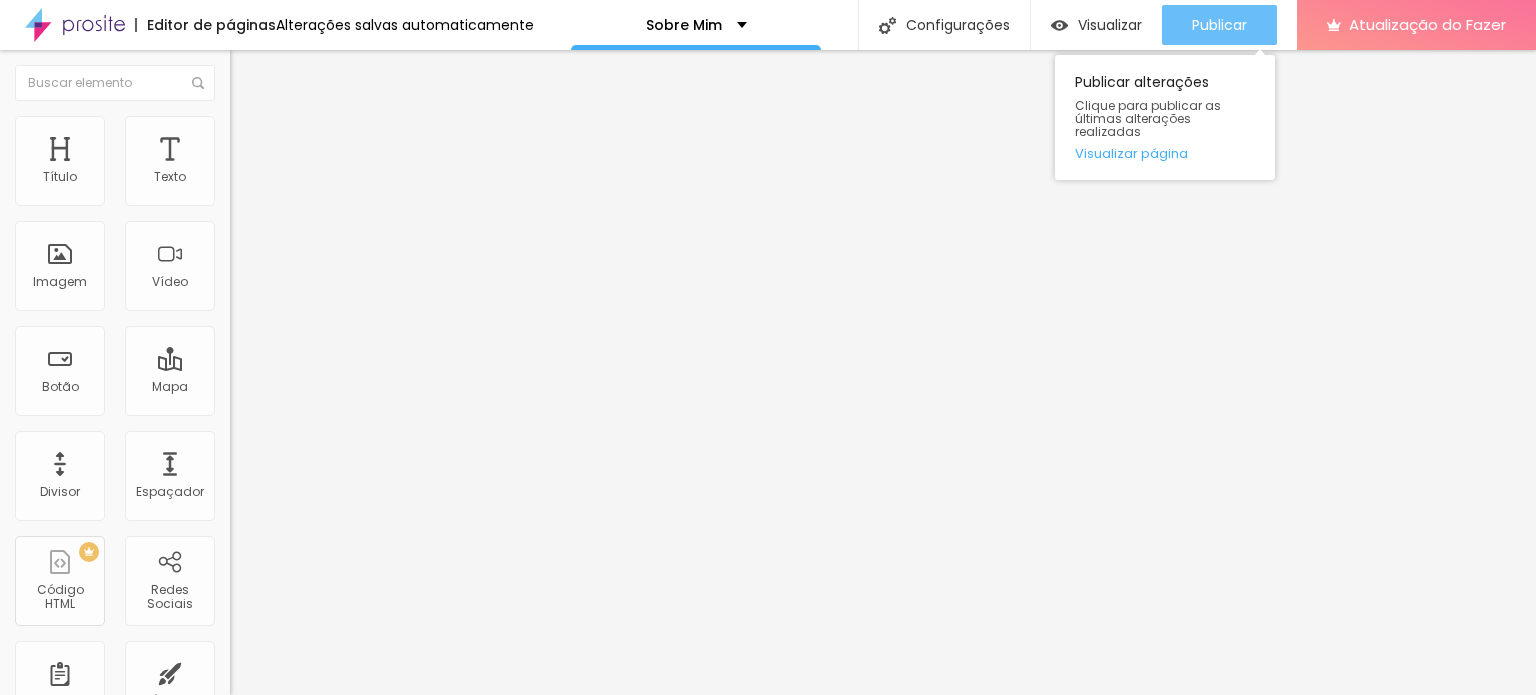 click on "Publicar" at bounding box center (1219, 25) 